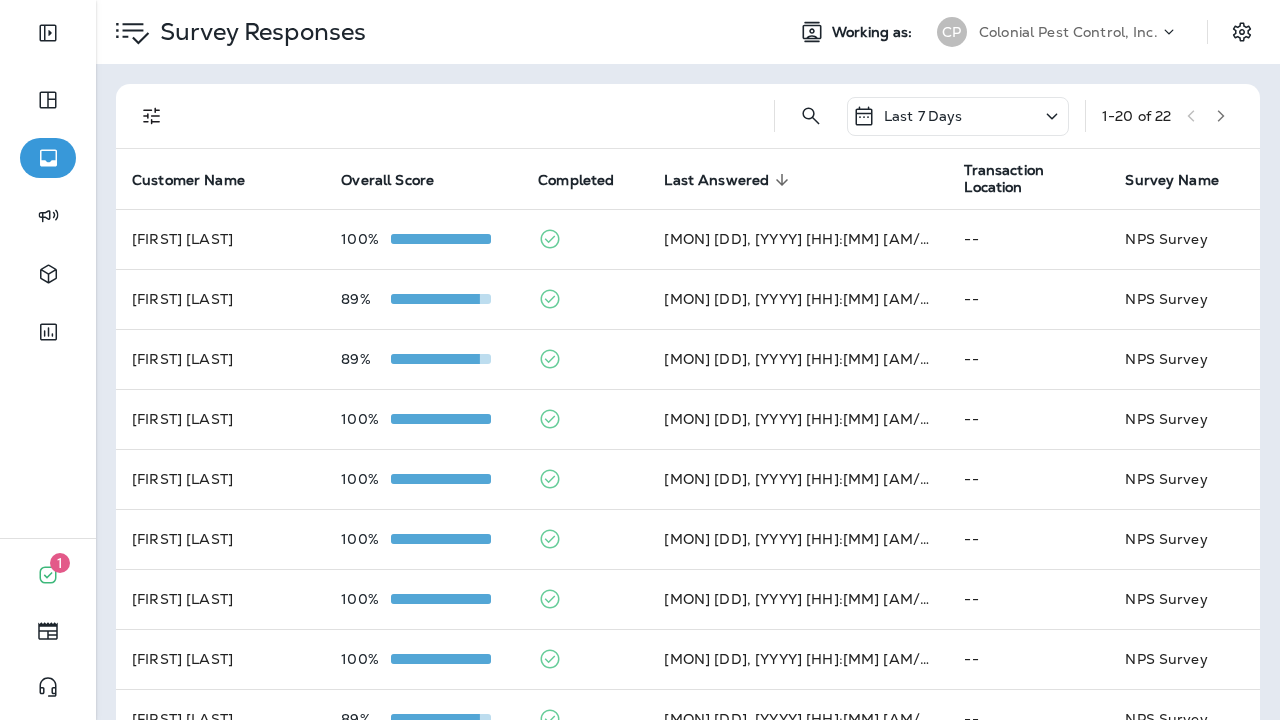 scroll, scrollTop: 0, scrollLeft: 0, axis: both 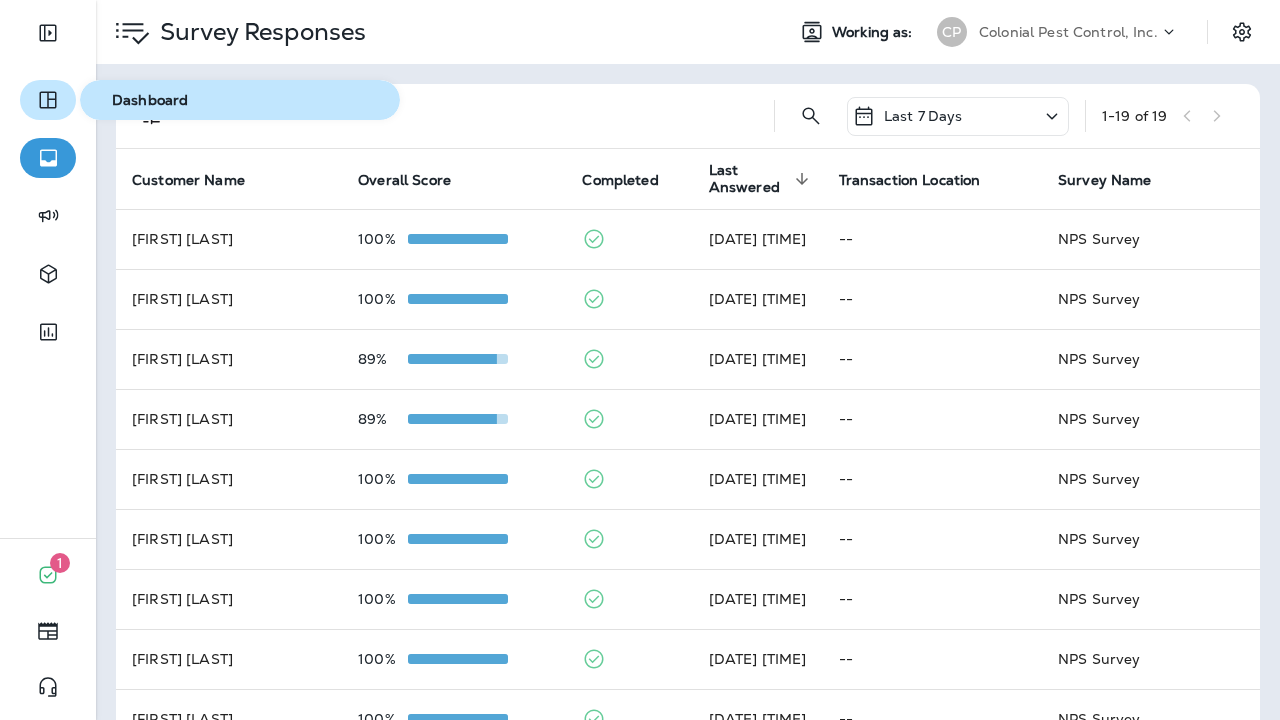 click 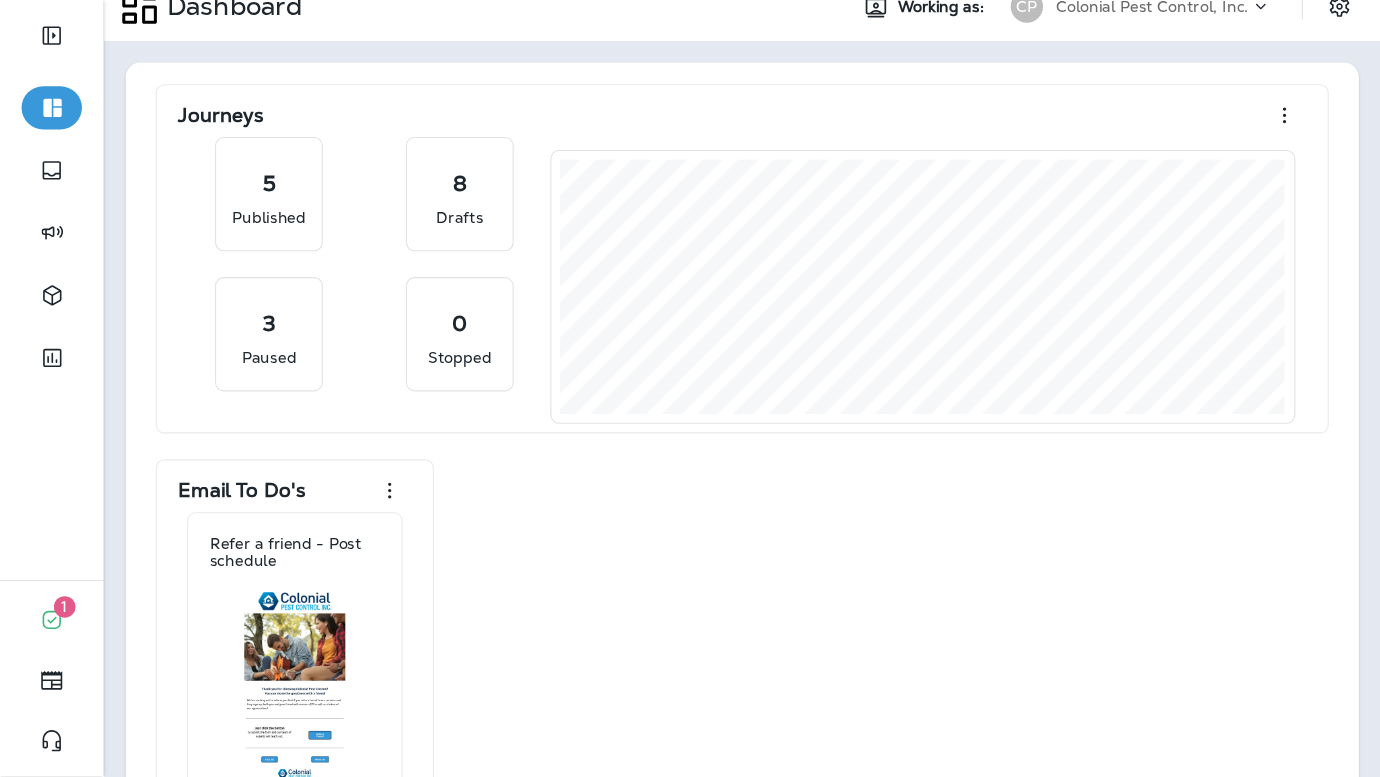 scroll, scrollTop: 0, scrollLeft: 0, axis: both 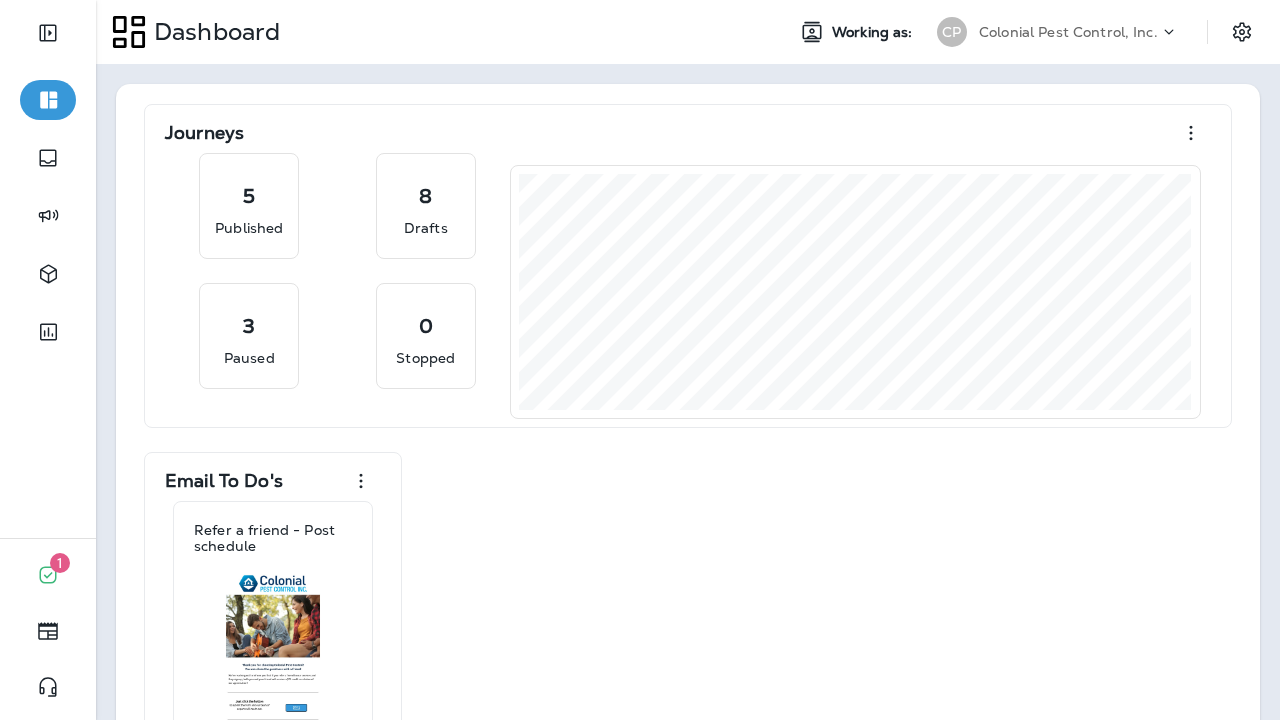 click on "Journeys 5 Published 8 Drafts 3 Paused 0 Stopped Email To Do's Refer a friend - Post schedule Reviews 3 100% Positive Reviews 0 0% Neutral Reviews 0 0% Negative Reviews 0 Negative - No Reply Journeys Post Schedule: Review Request 2,502 New Customer - Welcome Journey 164 Automated Review Response - Pest Template 3 TEST: NotServiced Code 0 Test Termite 0" at bounding box center (688, 919) 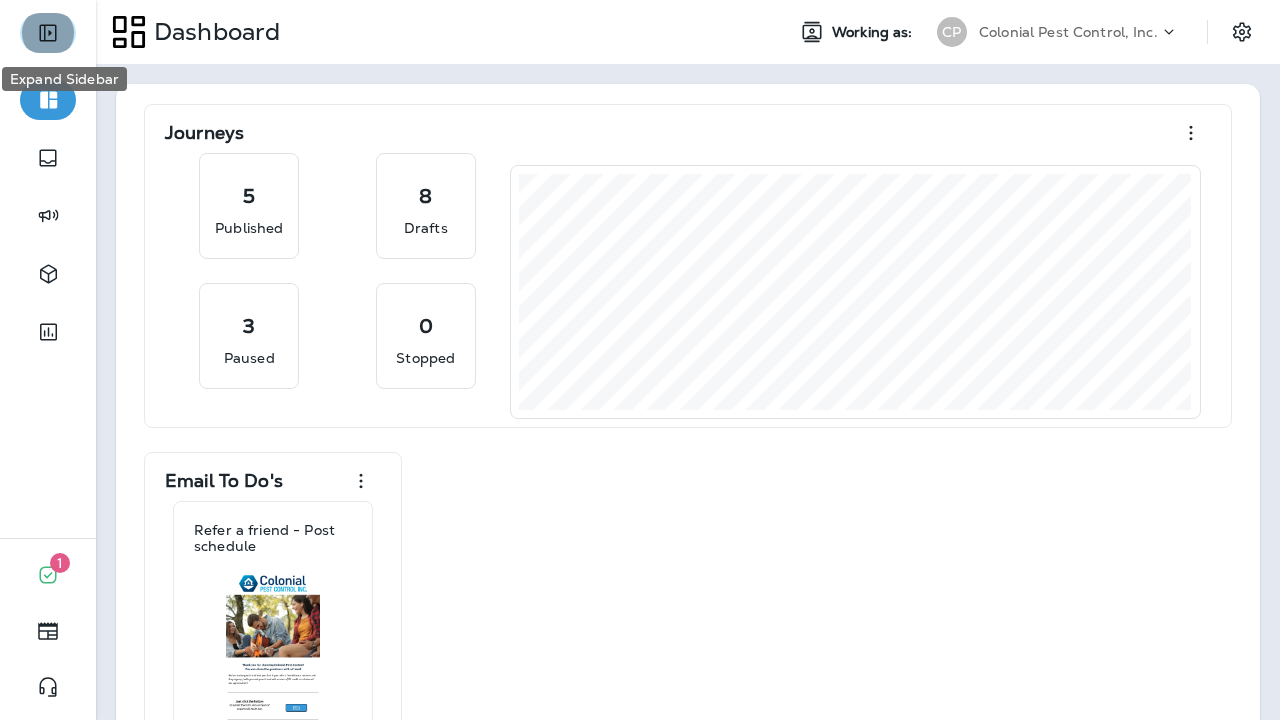 click 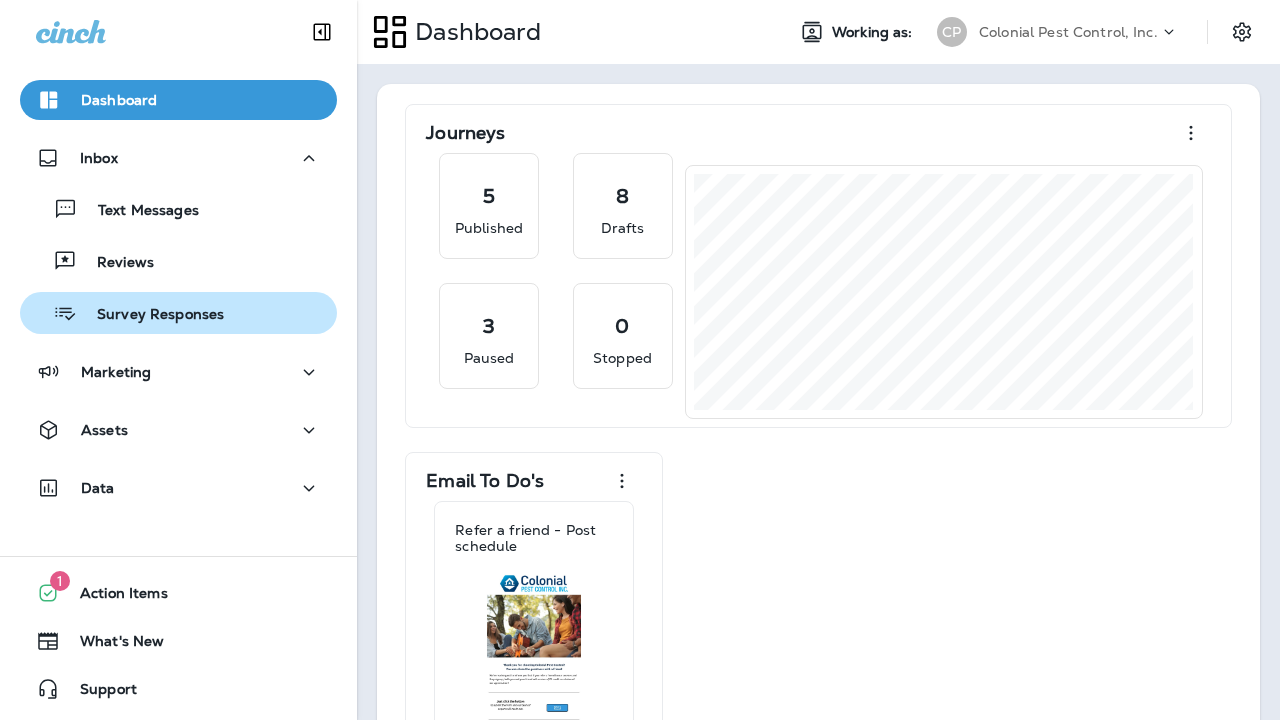 click on "Survey Responses" at bounding box center (178, 313) 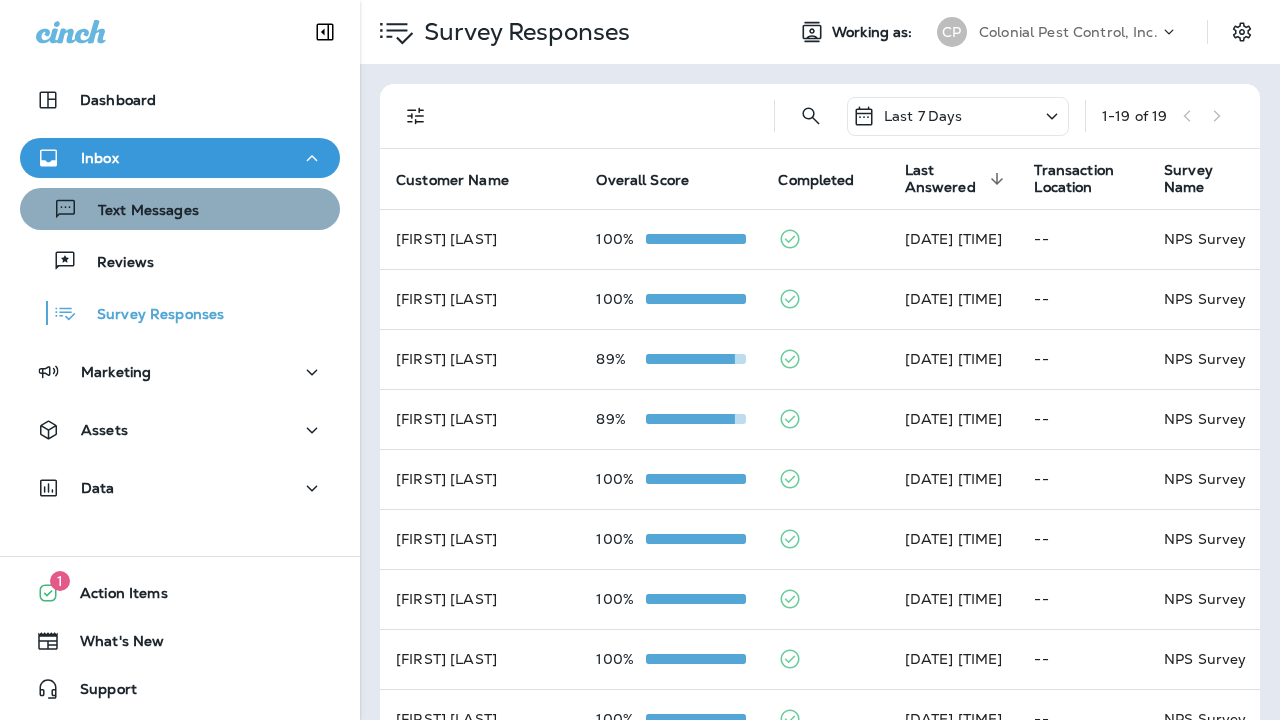 click on "Text Messages" at bounding box center [180, 209] 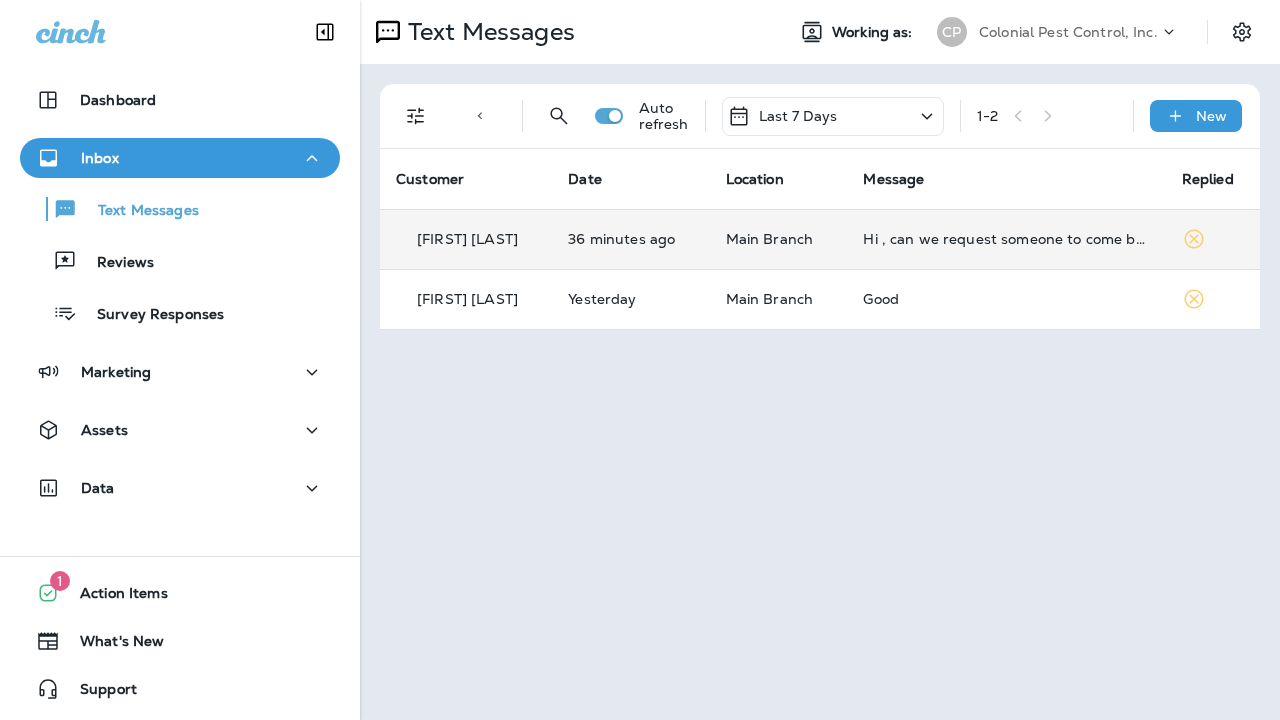 click on "36 minutes ago" at bounding box center [630, 239] 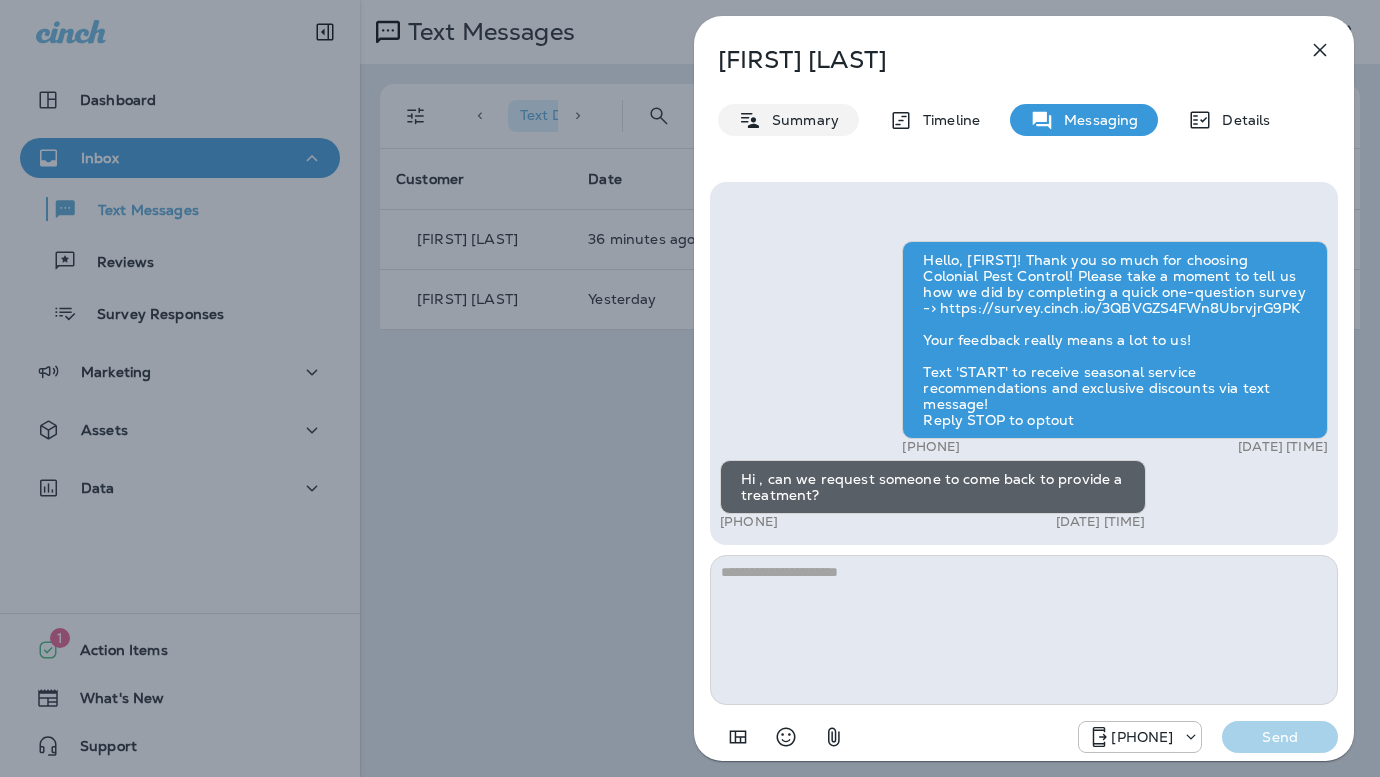 click on "Summary" at bounding box center (800, 120) 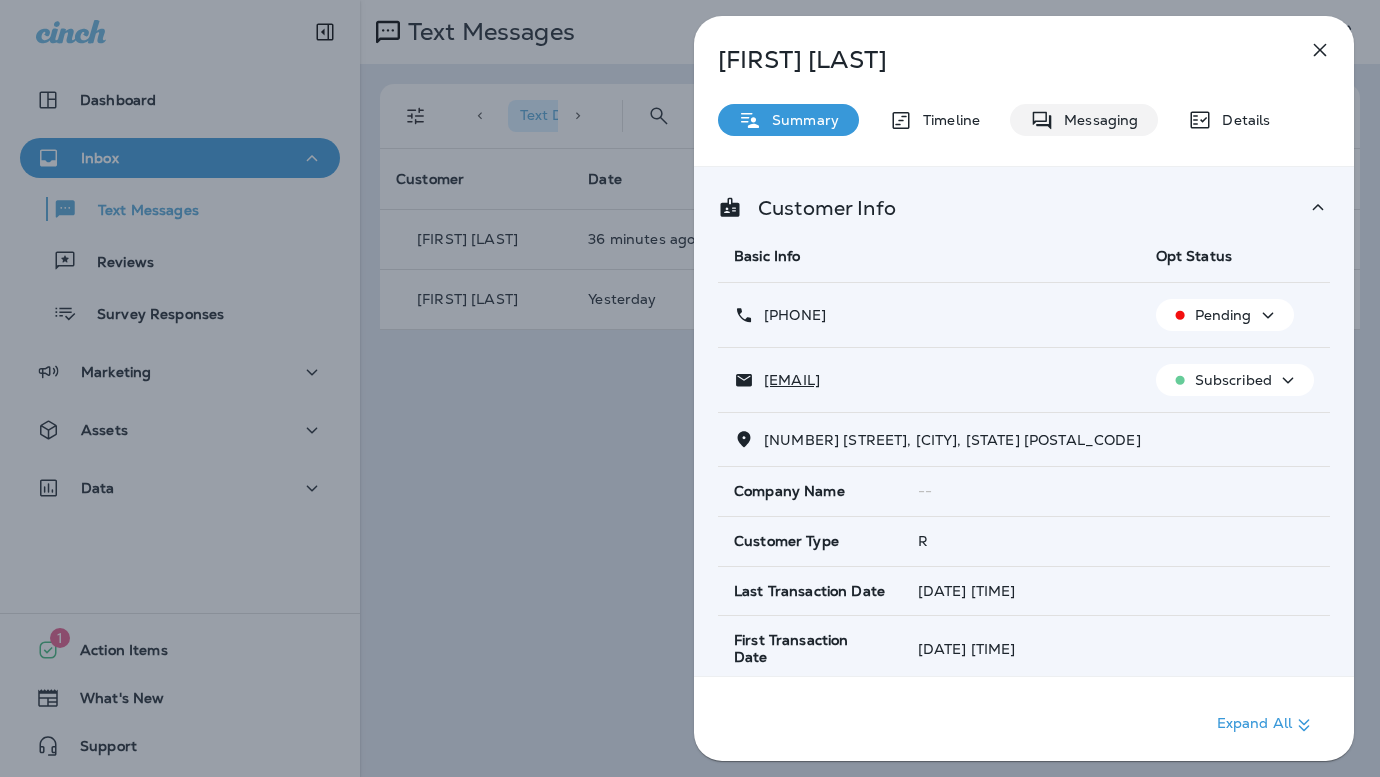 click on "Messaging" at bounding box center (1096, 120) 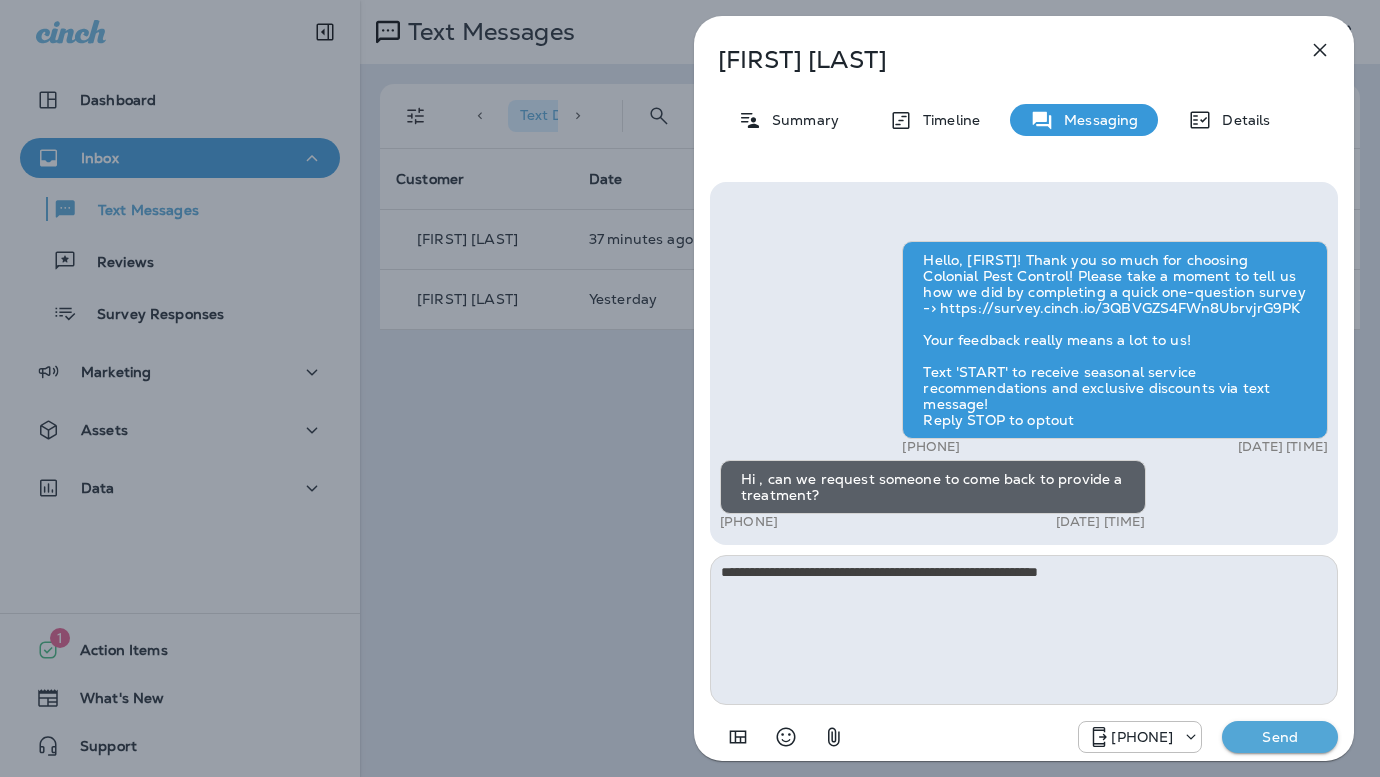type on "**********" 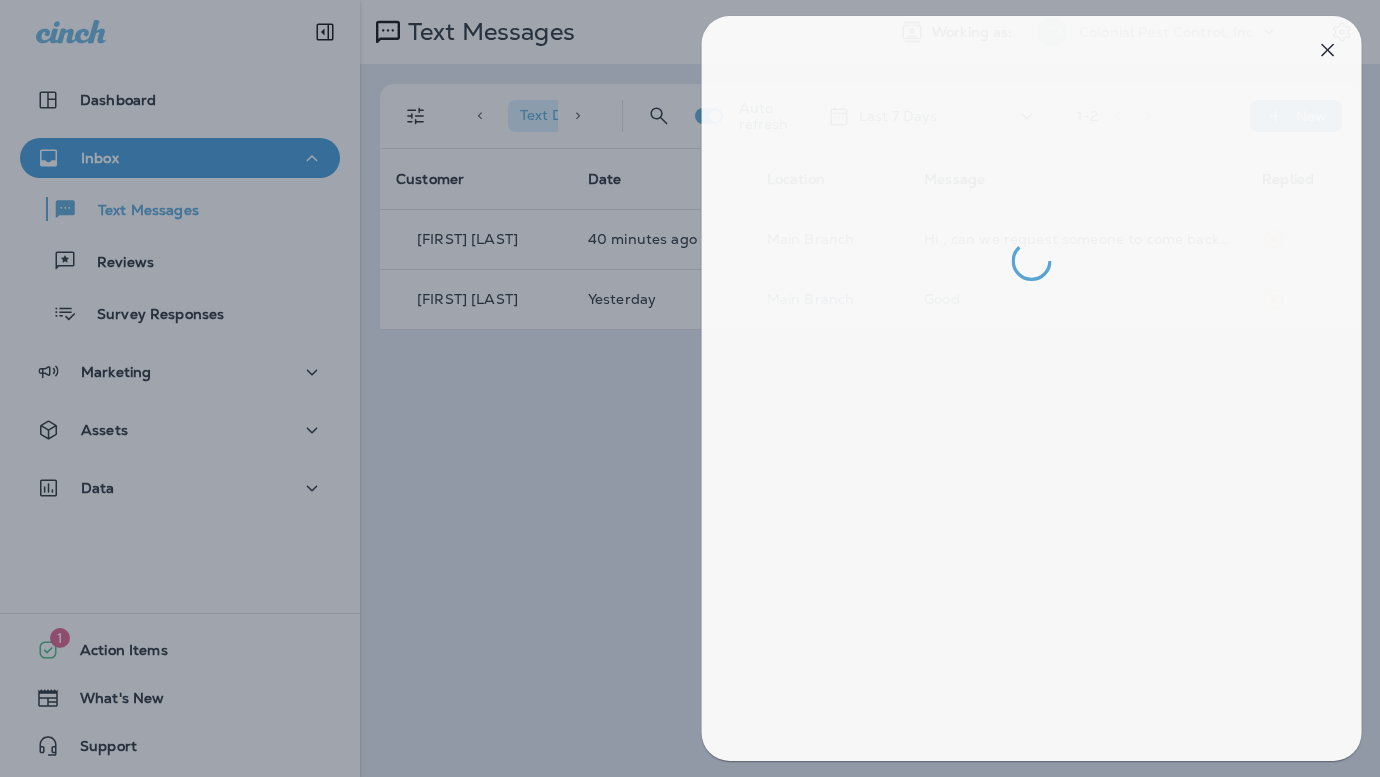 click at bounding box center (698, 388) 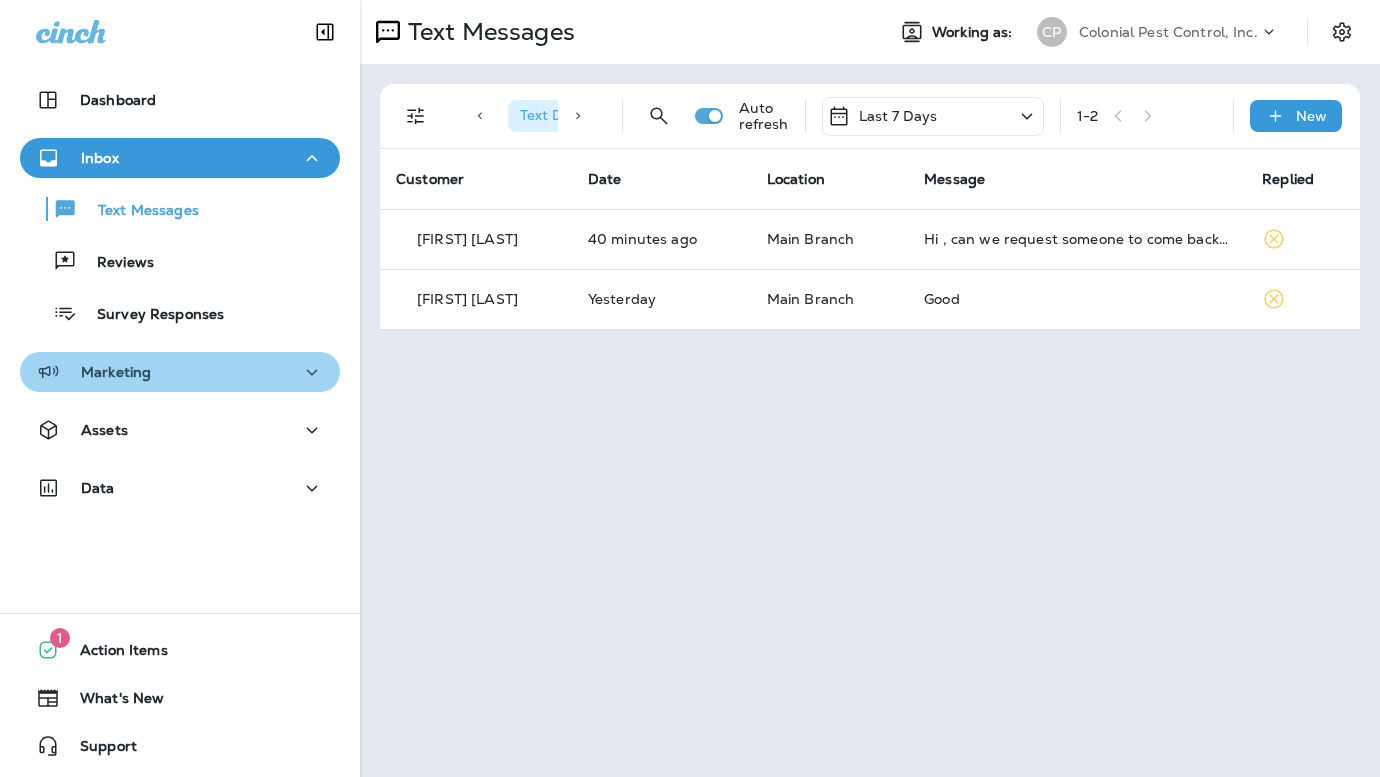 click on "Marketing" at bounding box center [180, 372] 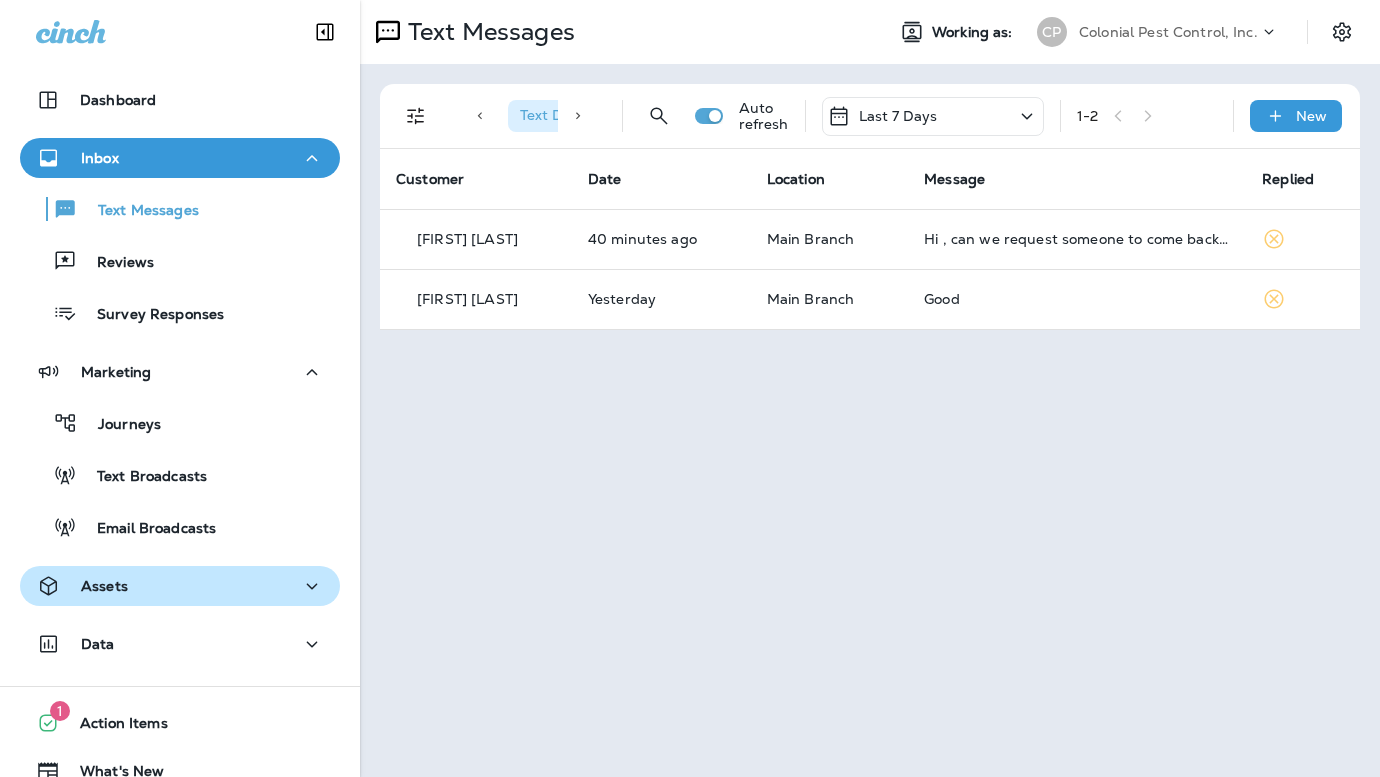 click on "Assets" at bounding box center [180, 586] 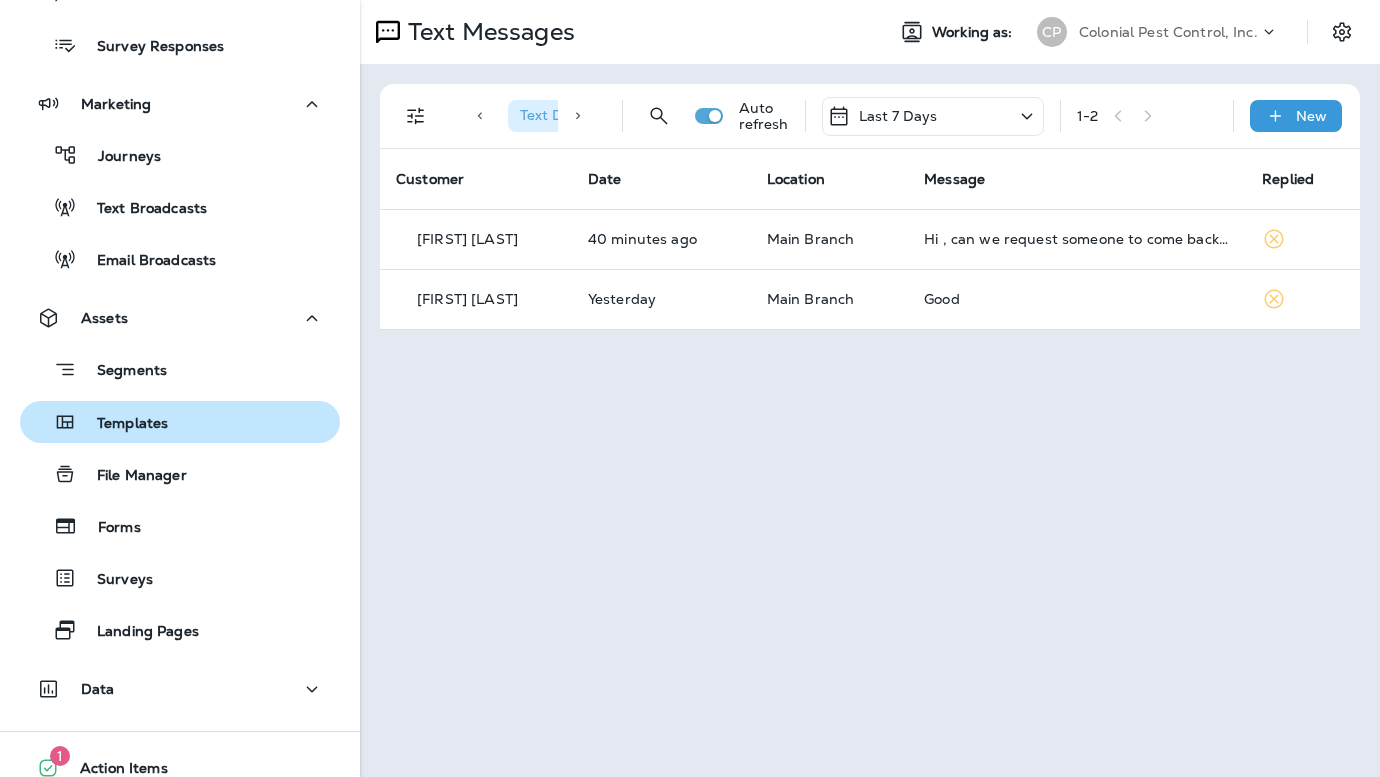 scroll, scrollTop: 320, scrollLeft: 0, axis: vertical 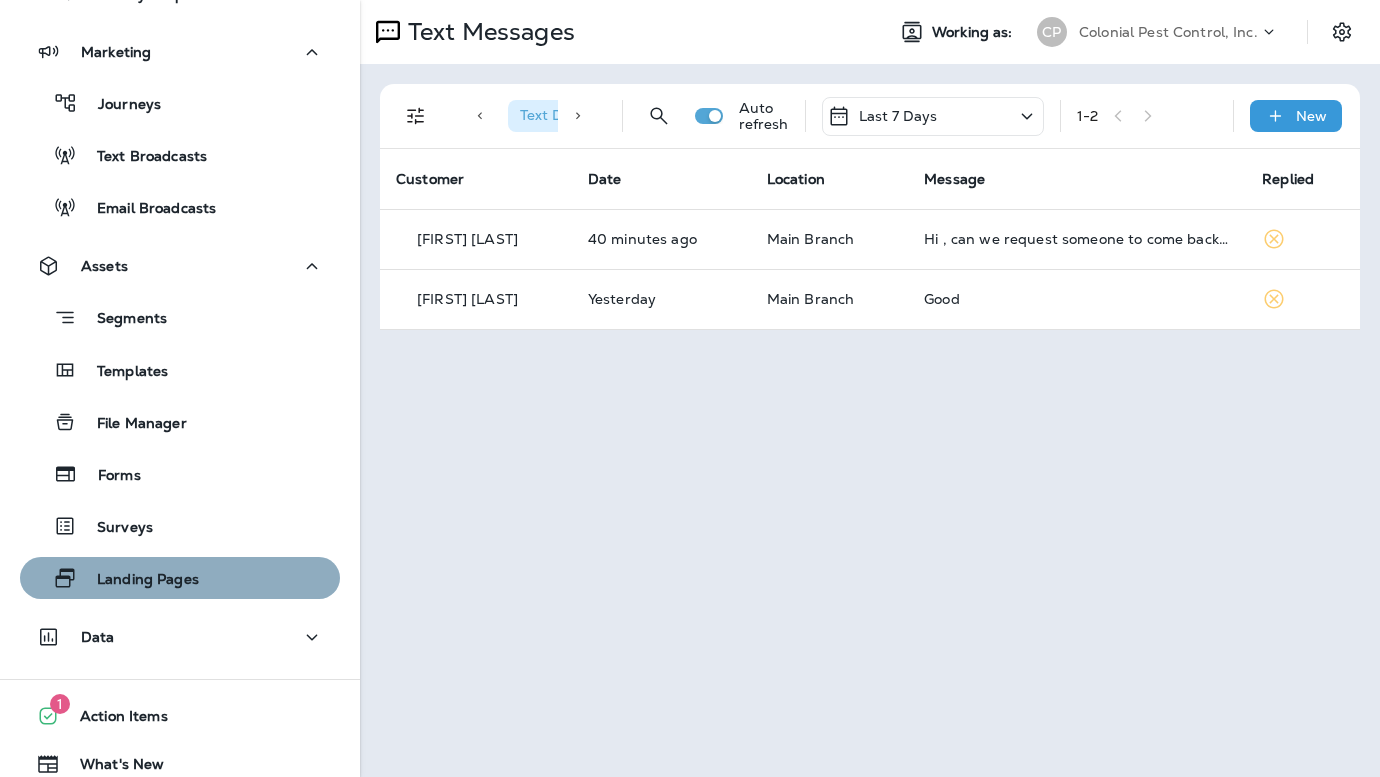 click on "Landing Pages" at bounding box center (113, 578) 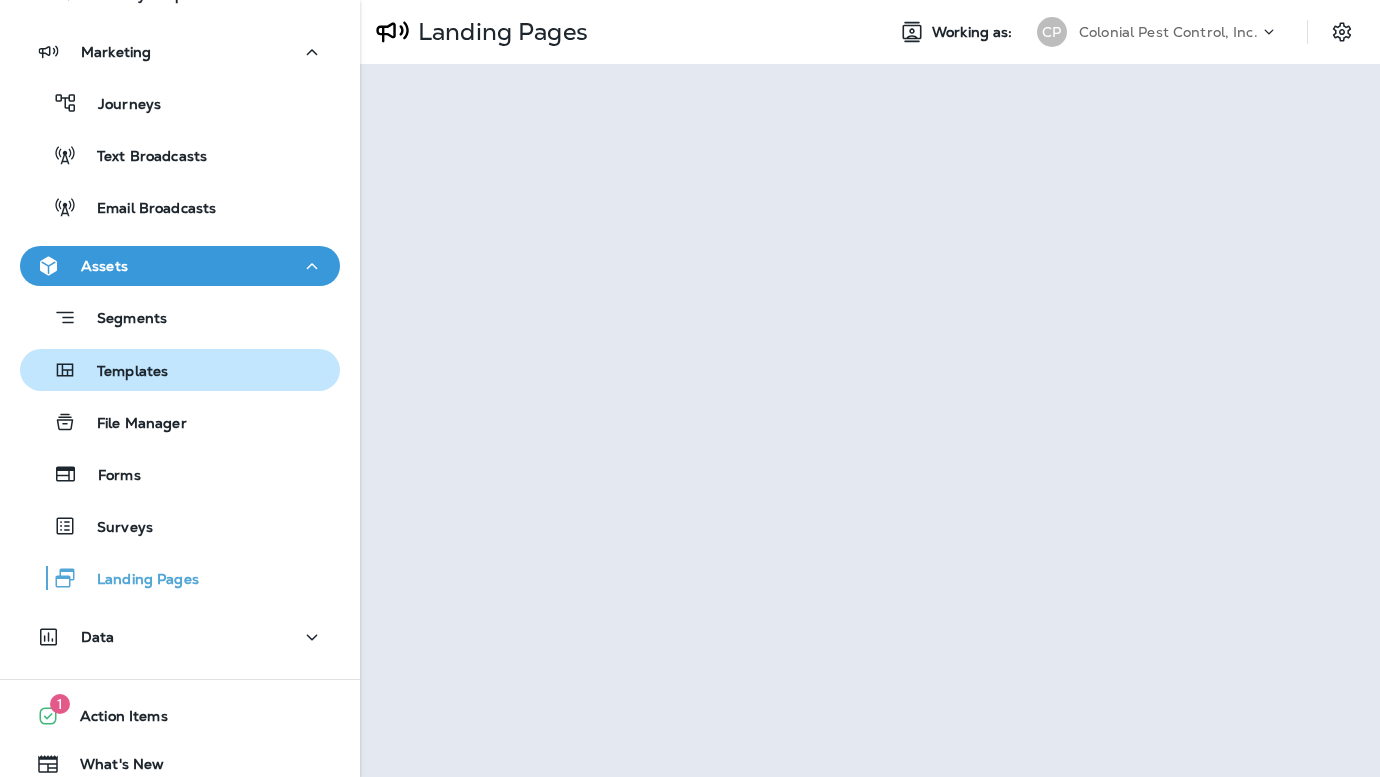 click on "Templates" at bounding box center (180, 370) 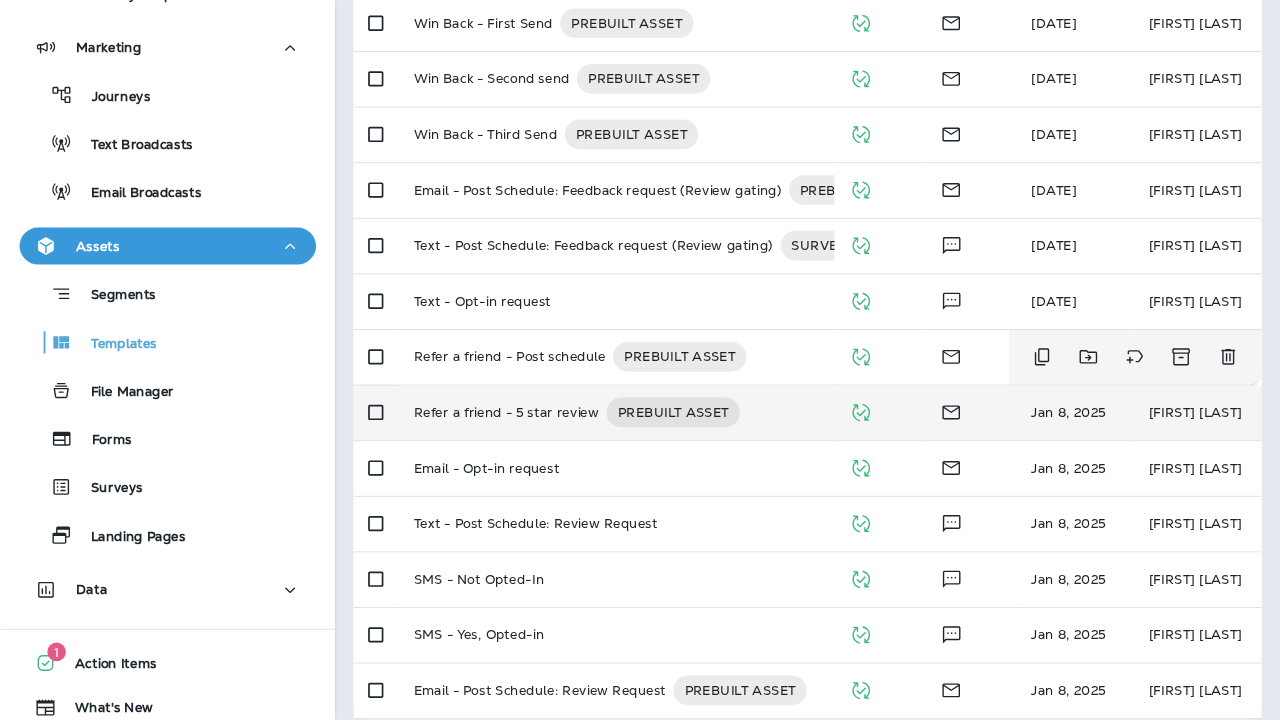 scroll, scrollTop: 625, scrollLeft: 0, axis: vertical 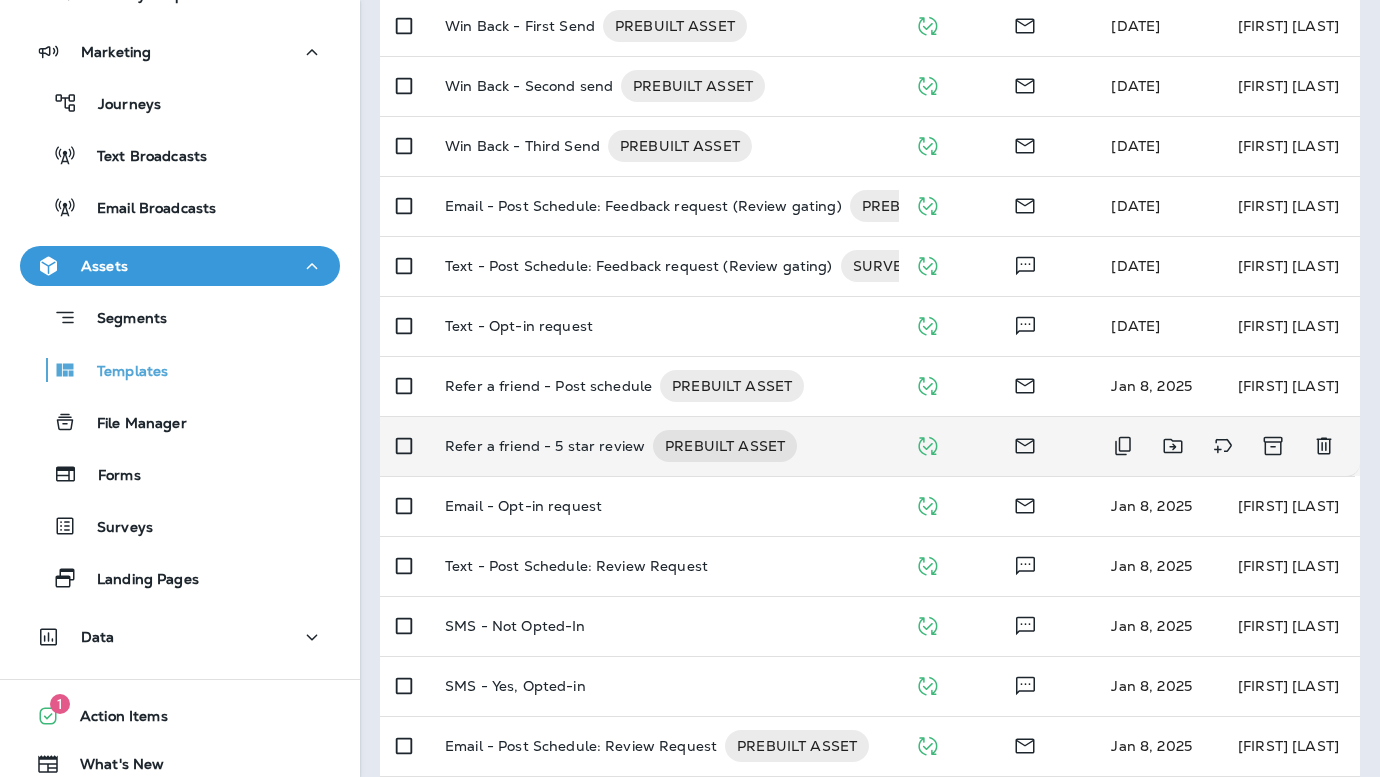 click on "Refer a friend - 5 star review PREBUILT ASSET" at bounding box center (664, 446) 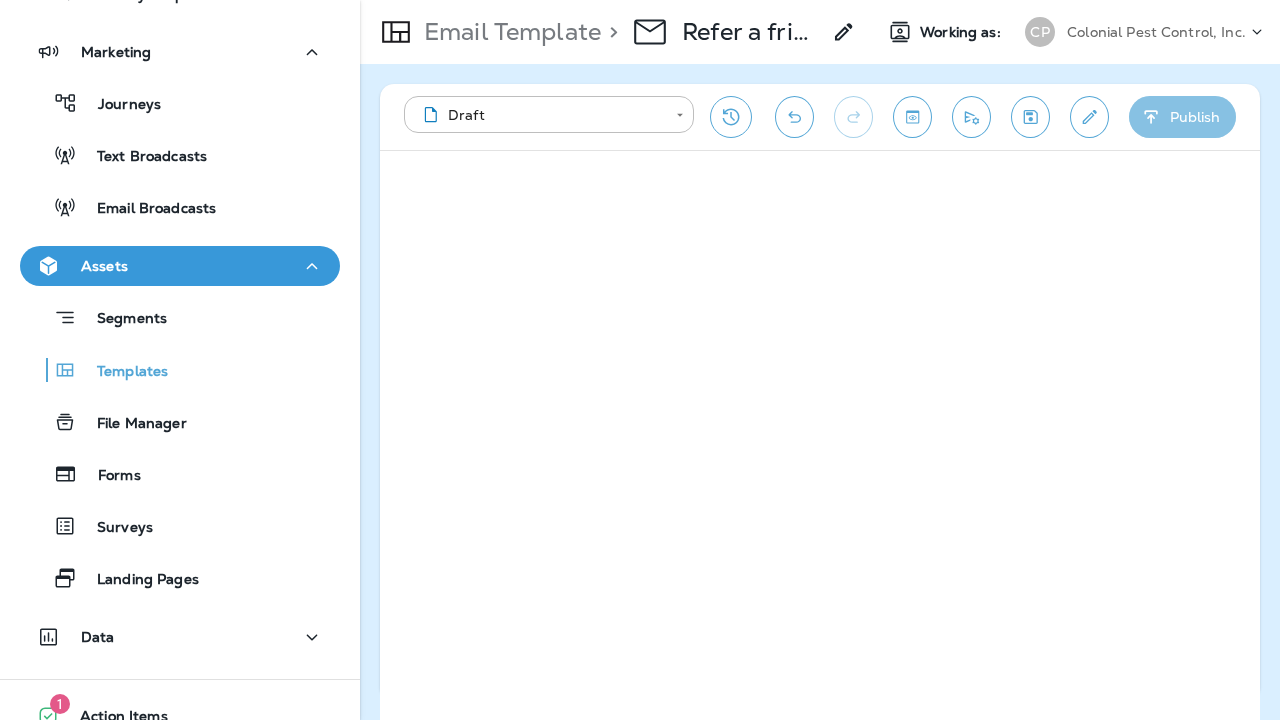 click on "Publish" at bounding box center [1182, 117] 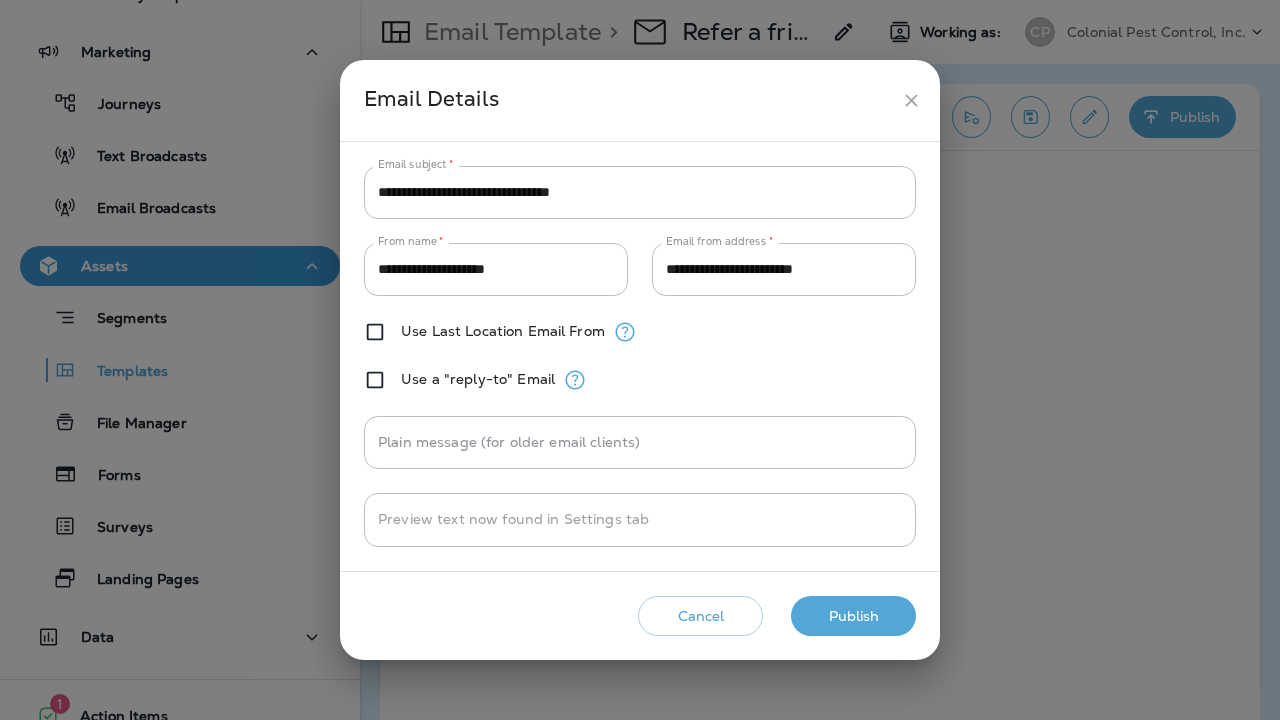 click on "Publish" at bounding box center (853, 616) 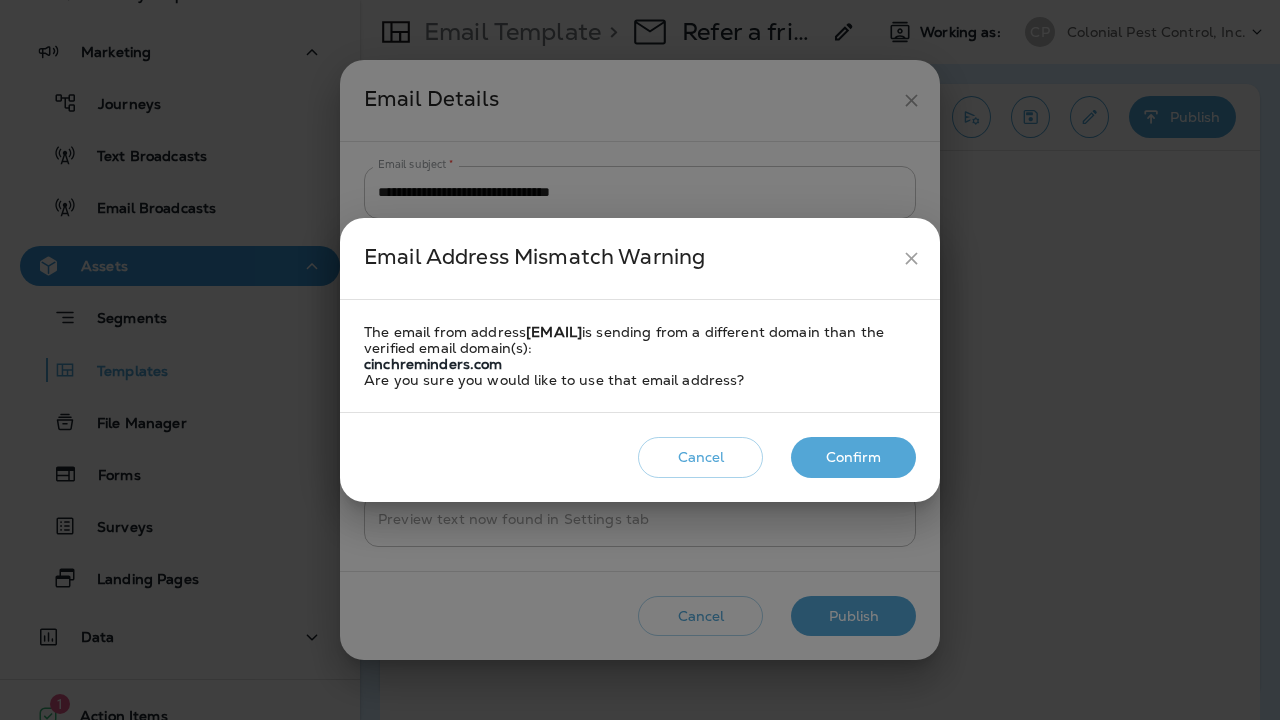 click on "Confirm" at bounding box center (853, 457) 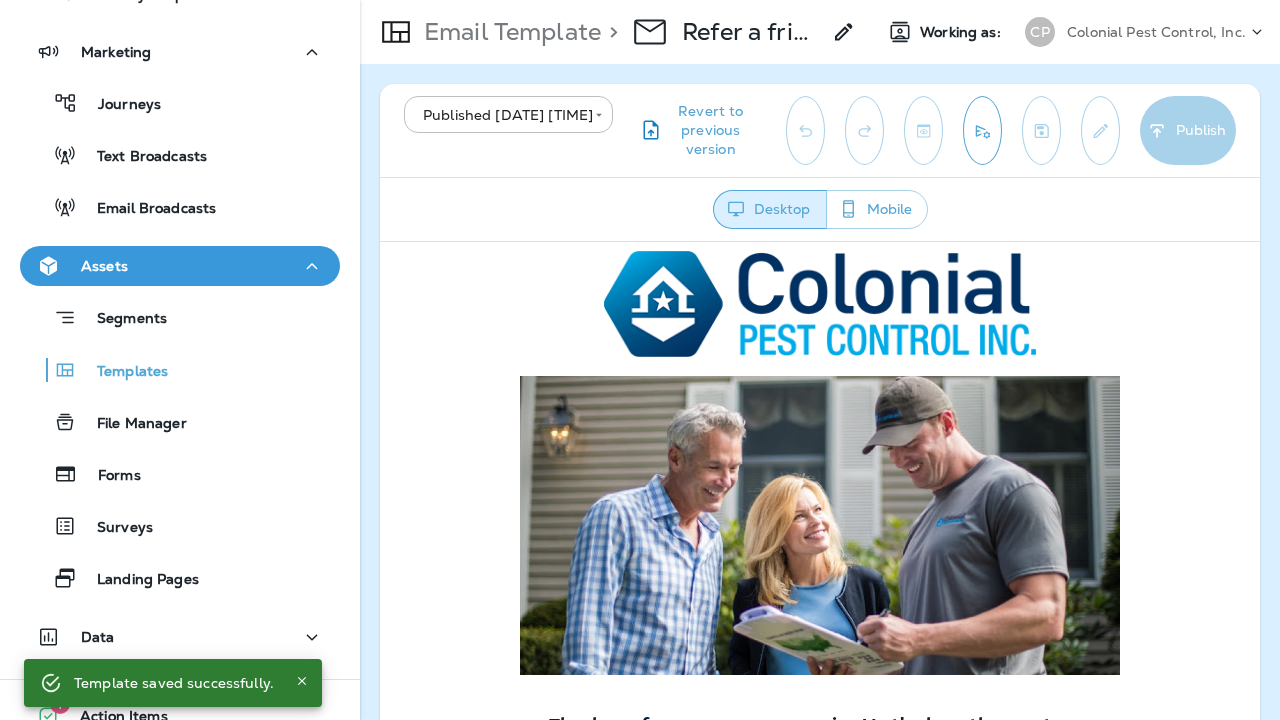 scroll, scrollTop: 0, scrollLeft: 0, axis: both 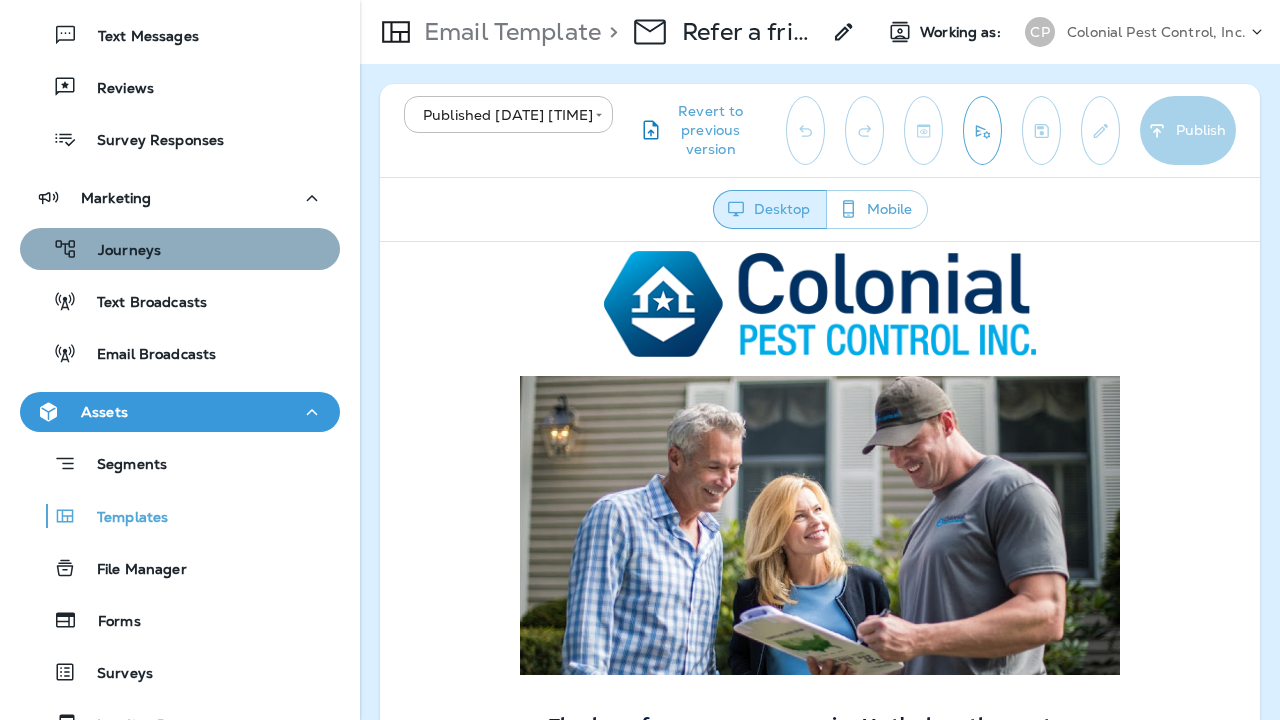 click on "Journeys" at bounding box center [119, 251] 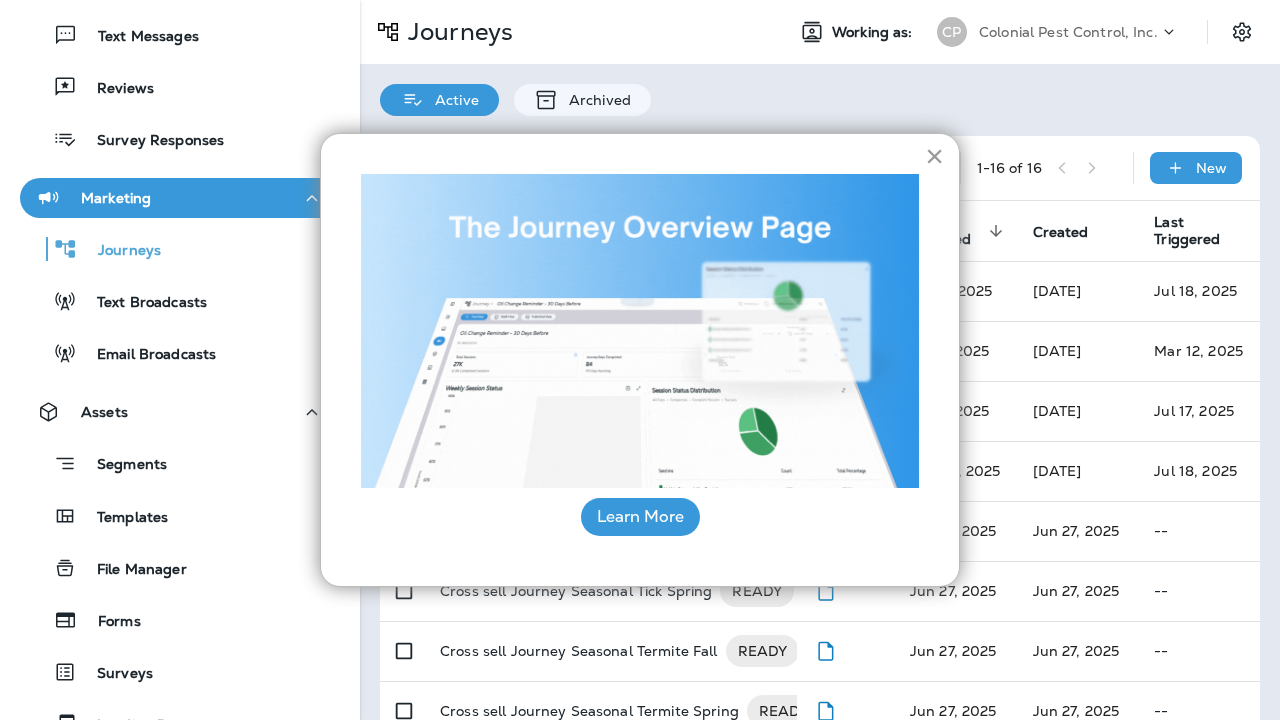 click on "×" at bounding box center (934, 156) 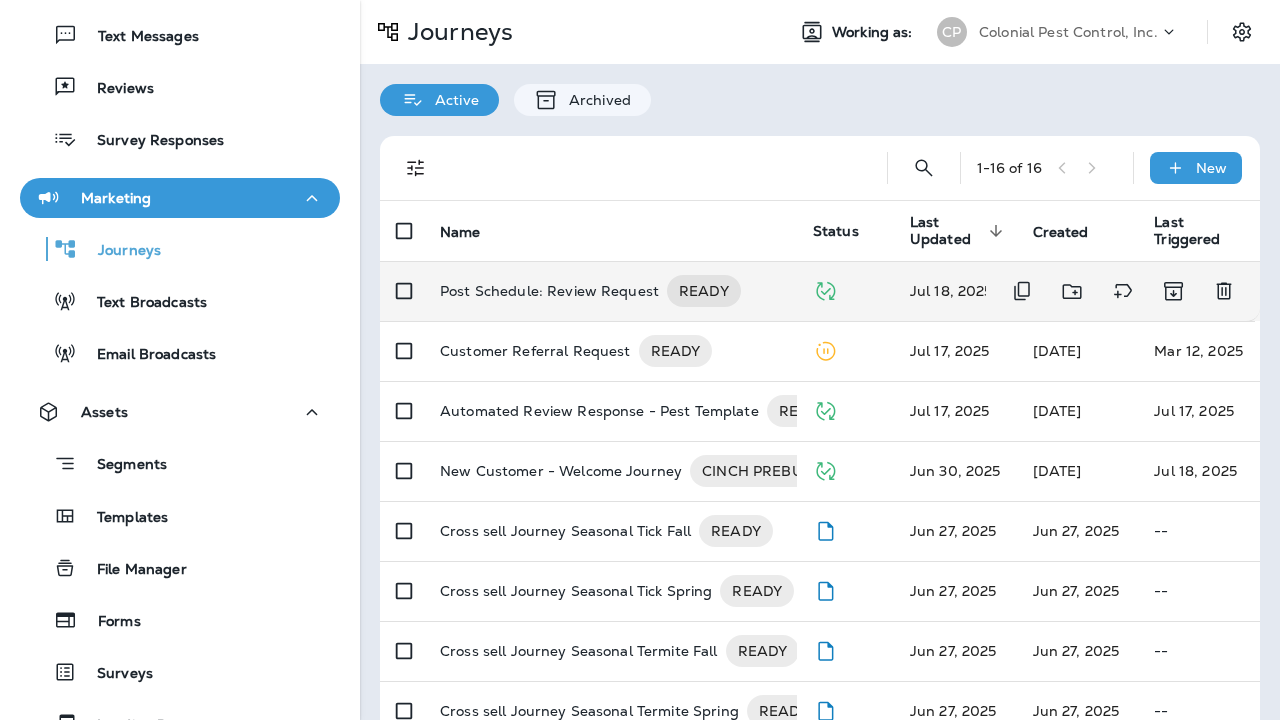 click on "Post Schedule: Review Request" at bounding box center [549, 291] 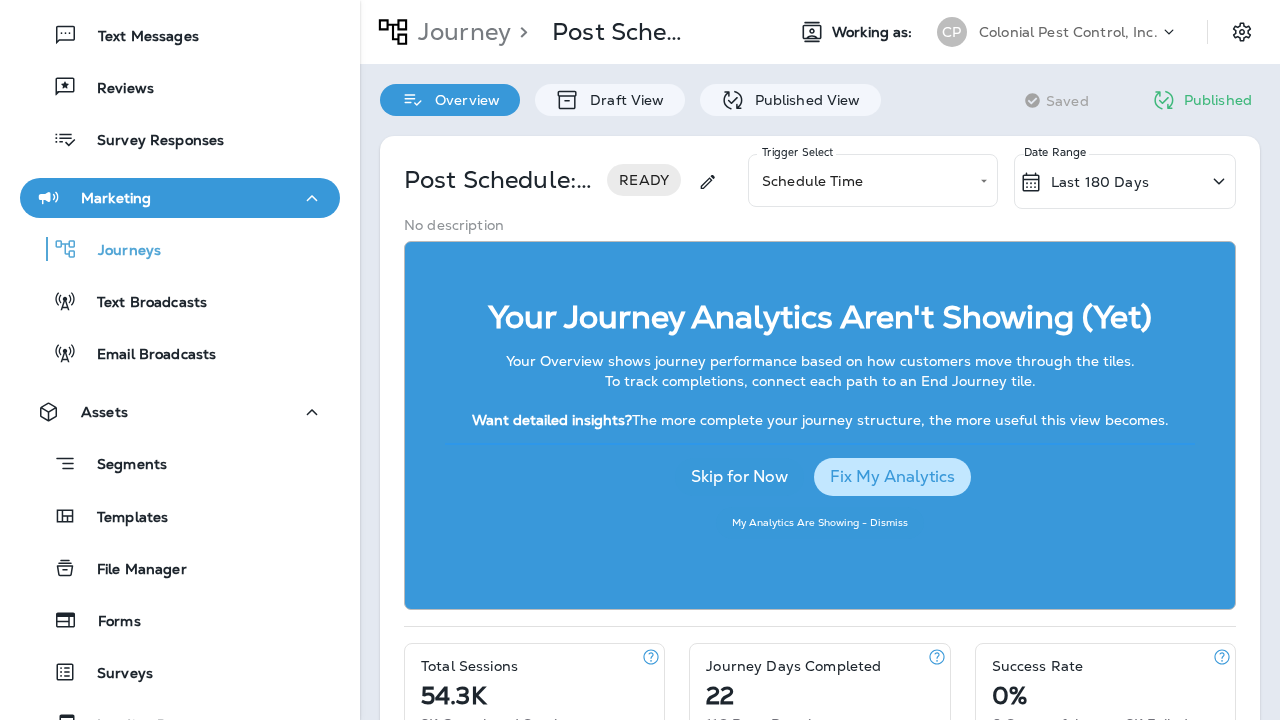 scroll, scrollTop: 0, scrollLeft: 0, axis: both 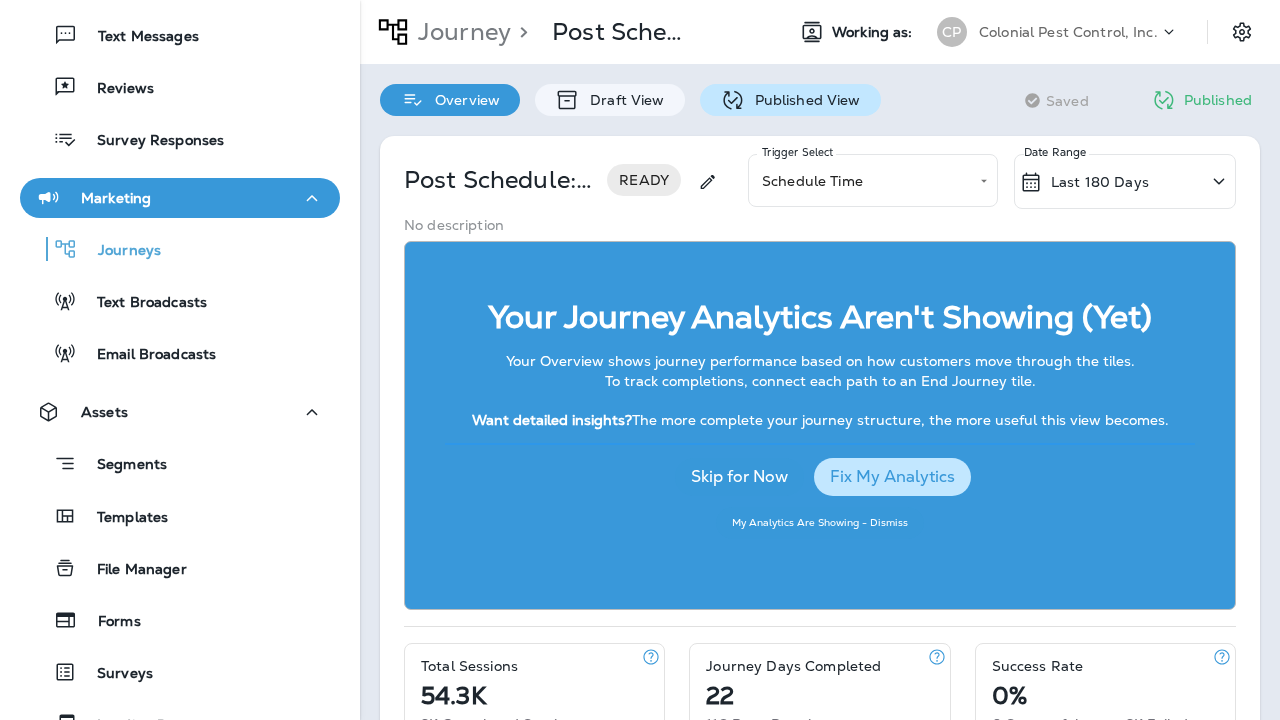 click on "Published View" at bounding box center (803, 100) 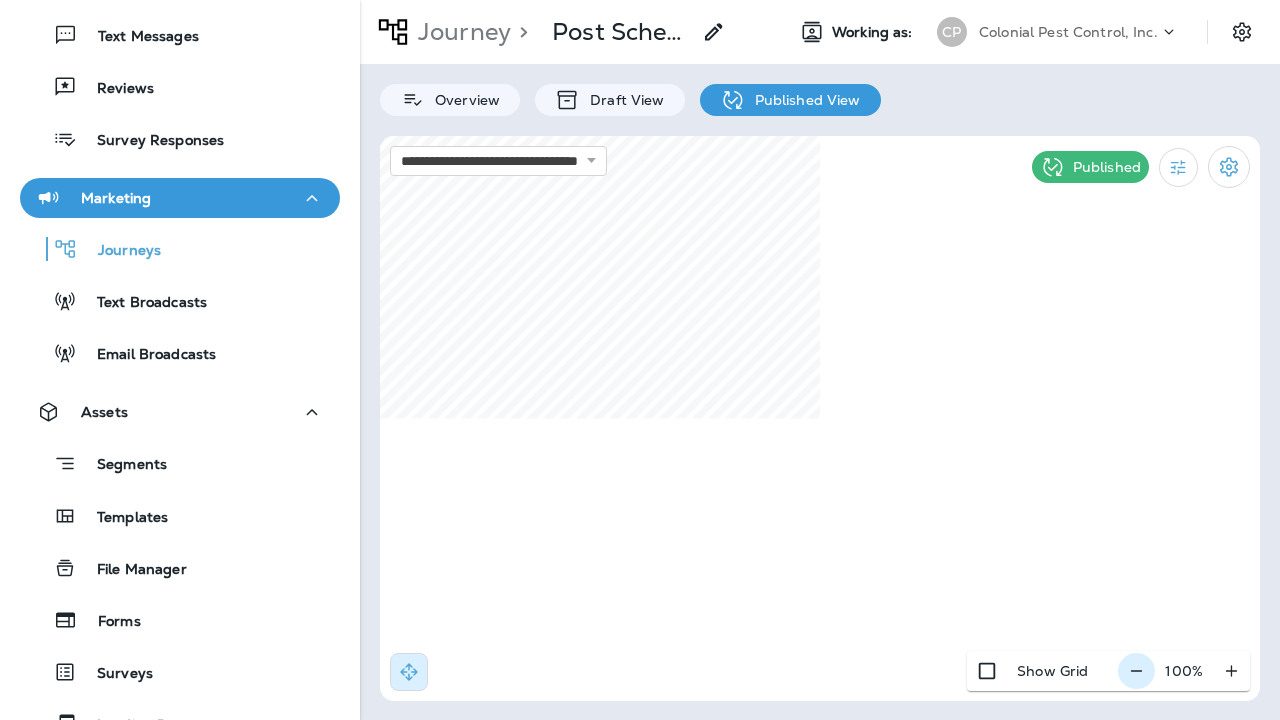 click 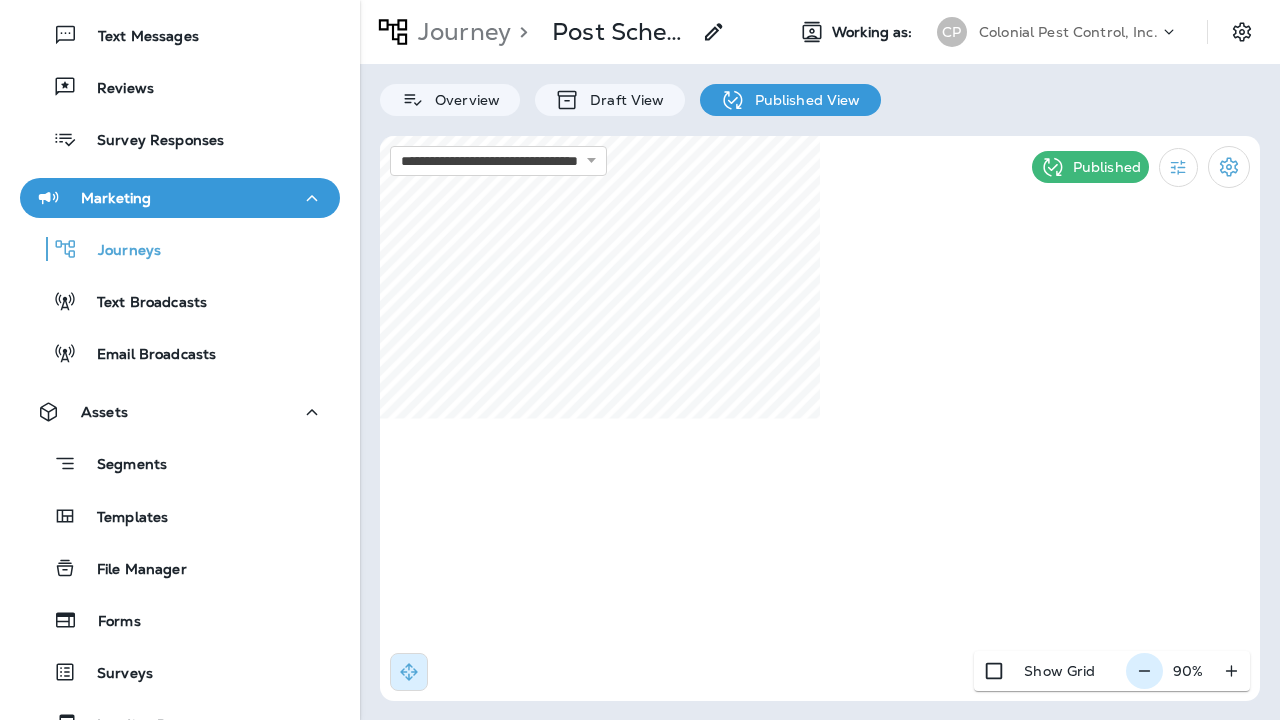 click 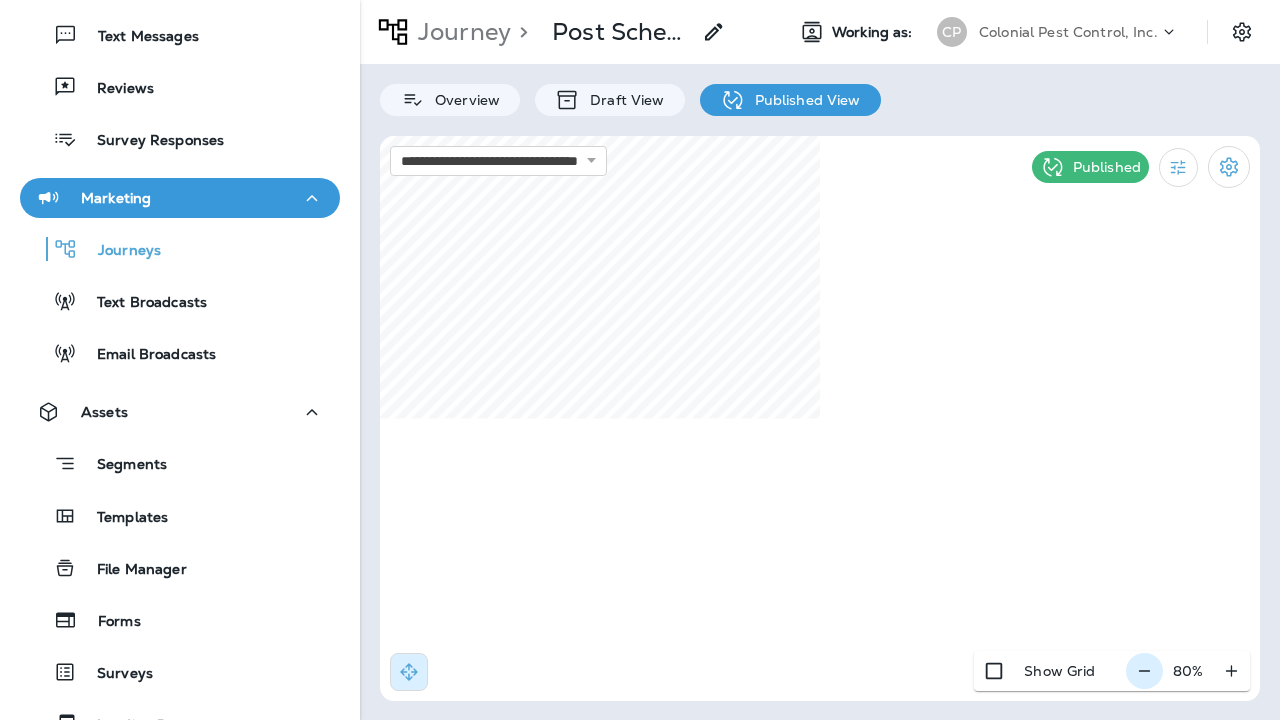 click 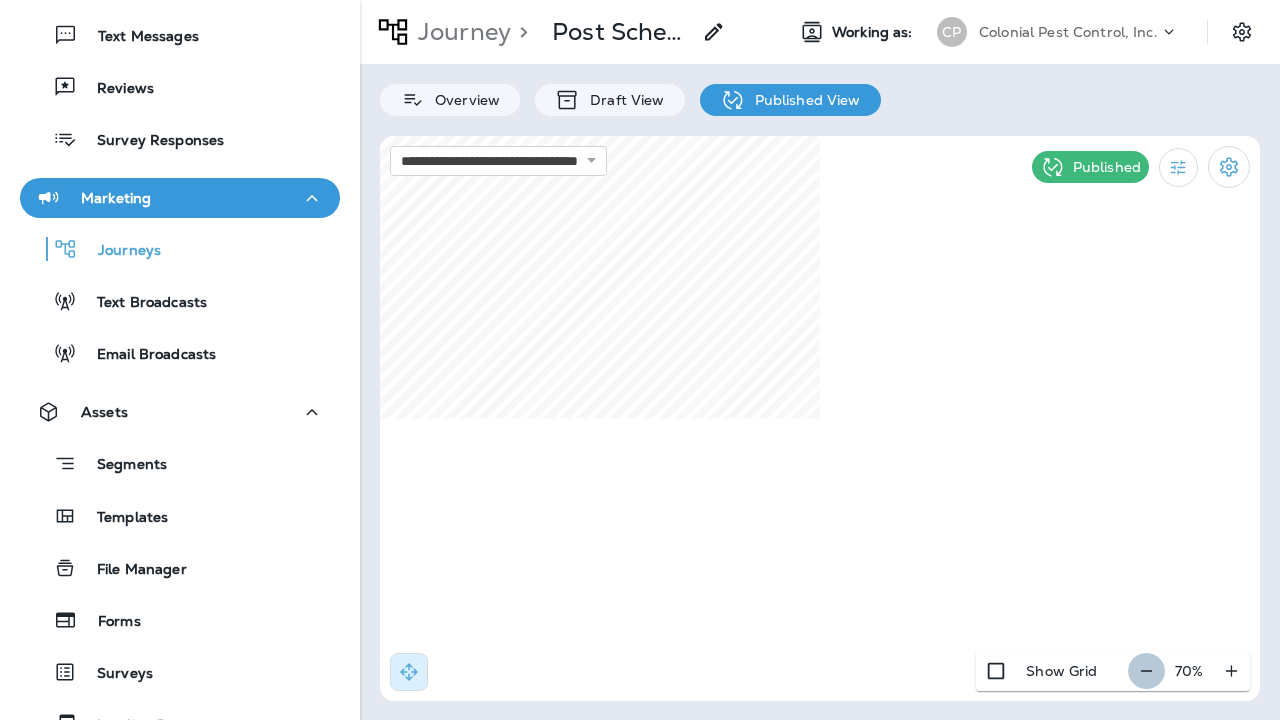 click 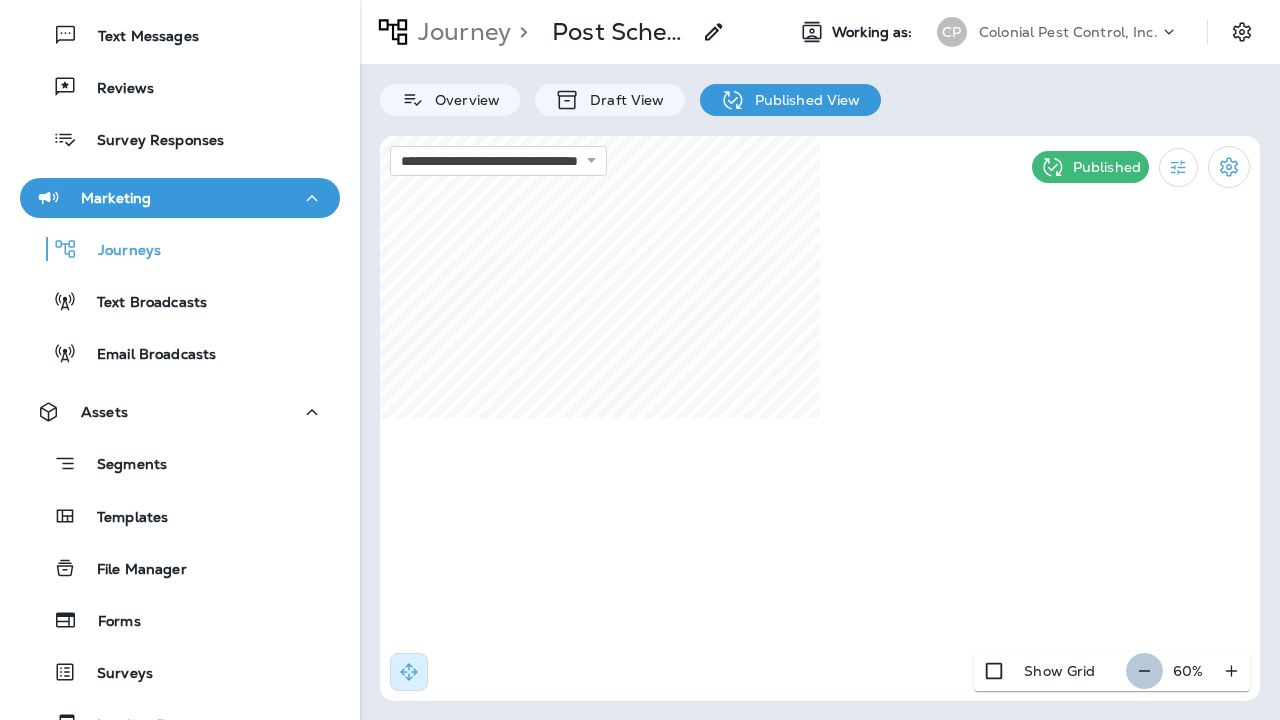 click 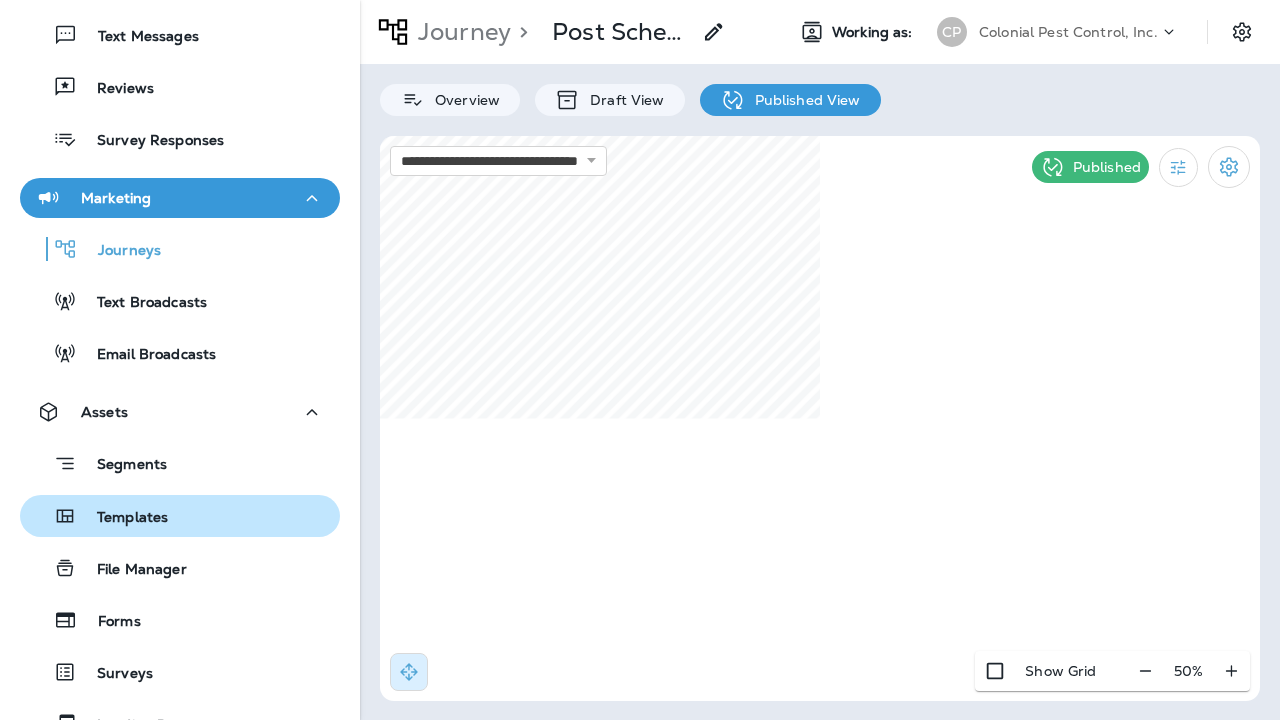 click on "Templates" at bounding box center (98, 516) 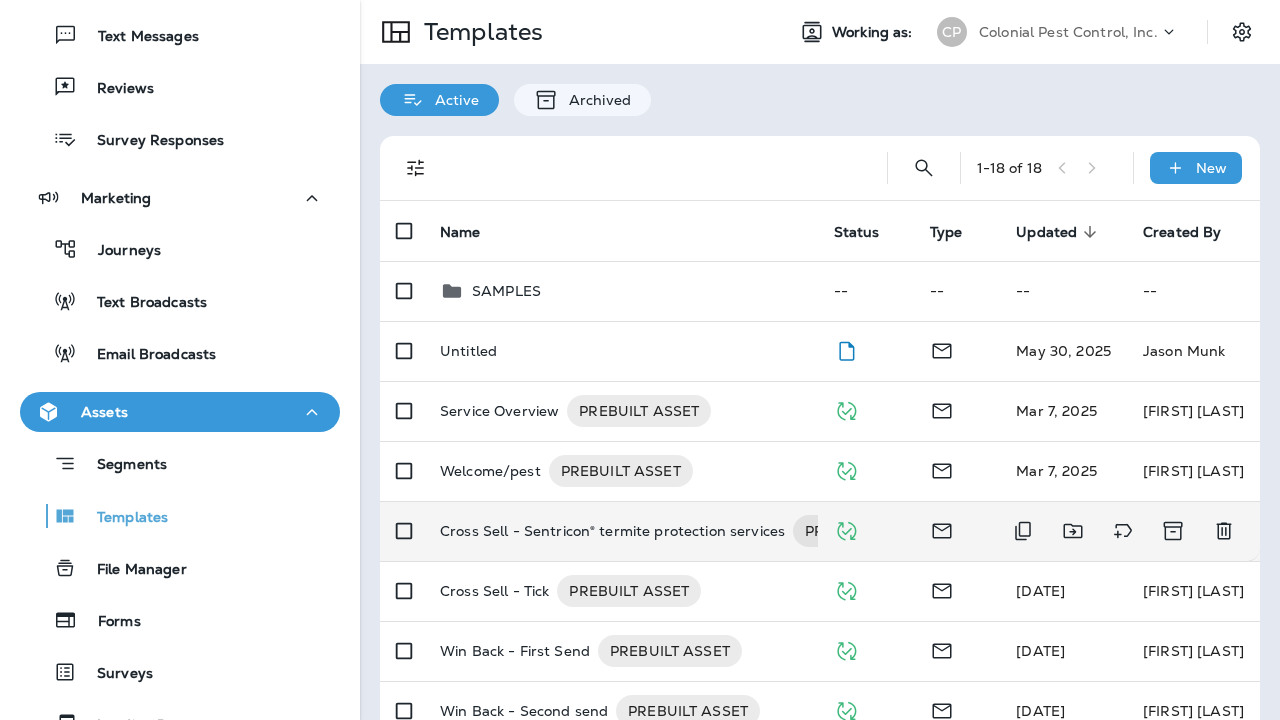 click on "Cross Sell - Sentricon® termite protection services" at bounding box center [612, 531] 